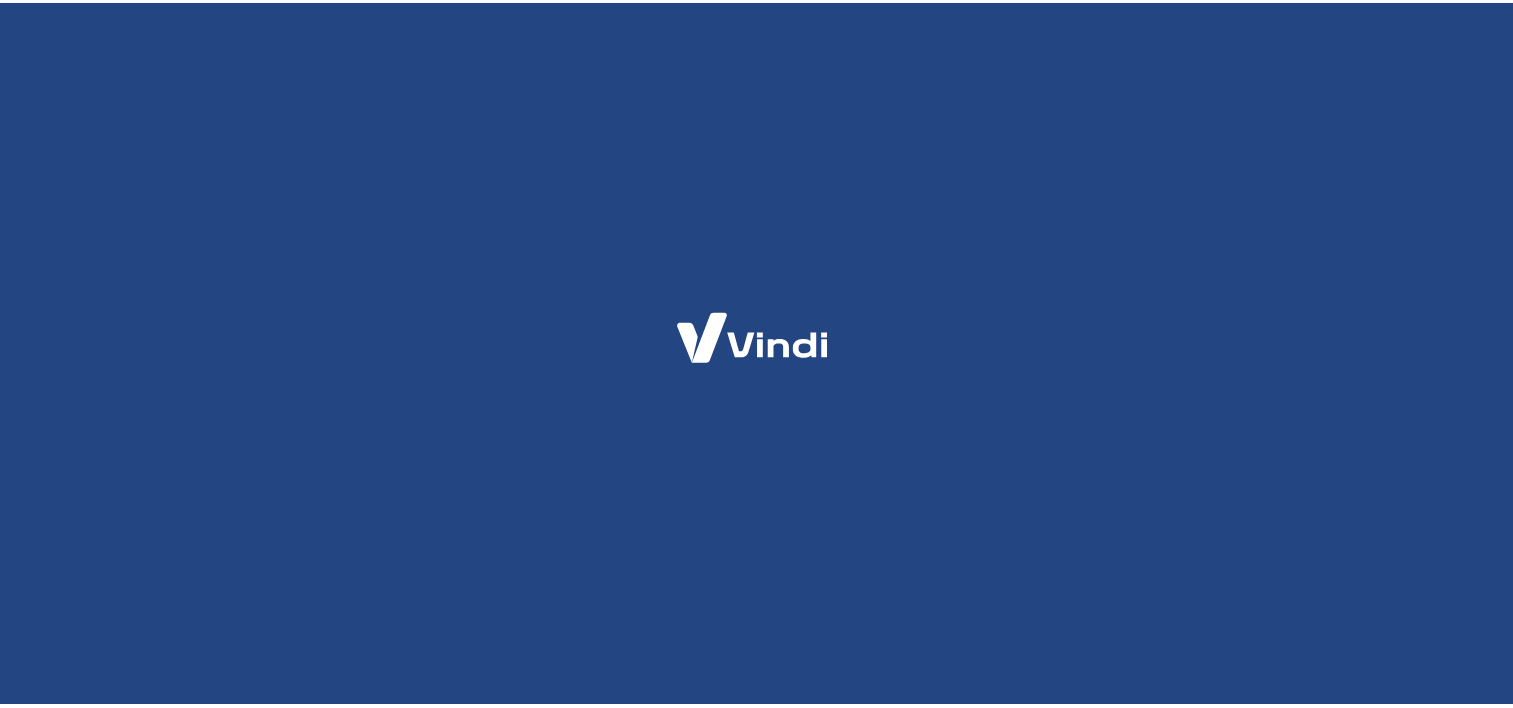 scroll, scrollTop: 0, scrollLeft: 0, axis: both 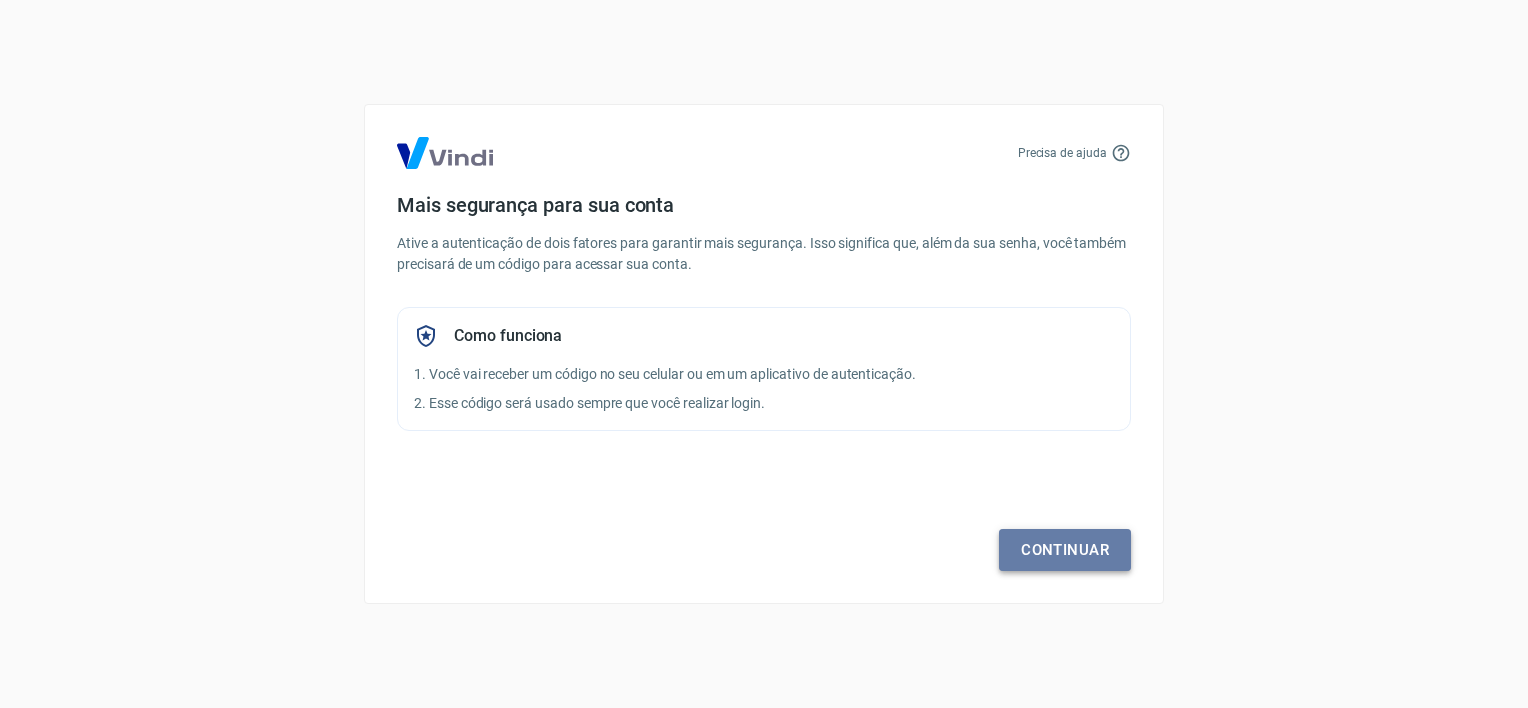 click on "Continuar" at bounding box center (1065, 550) 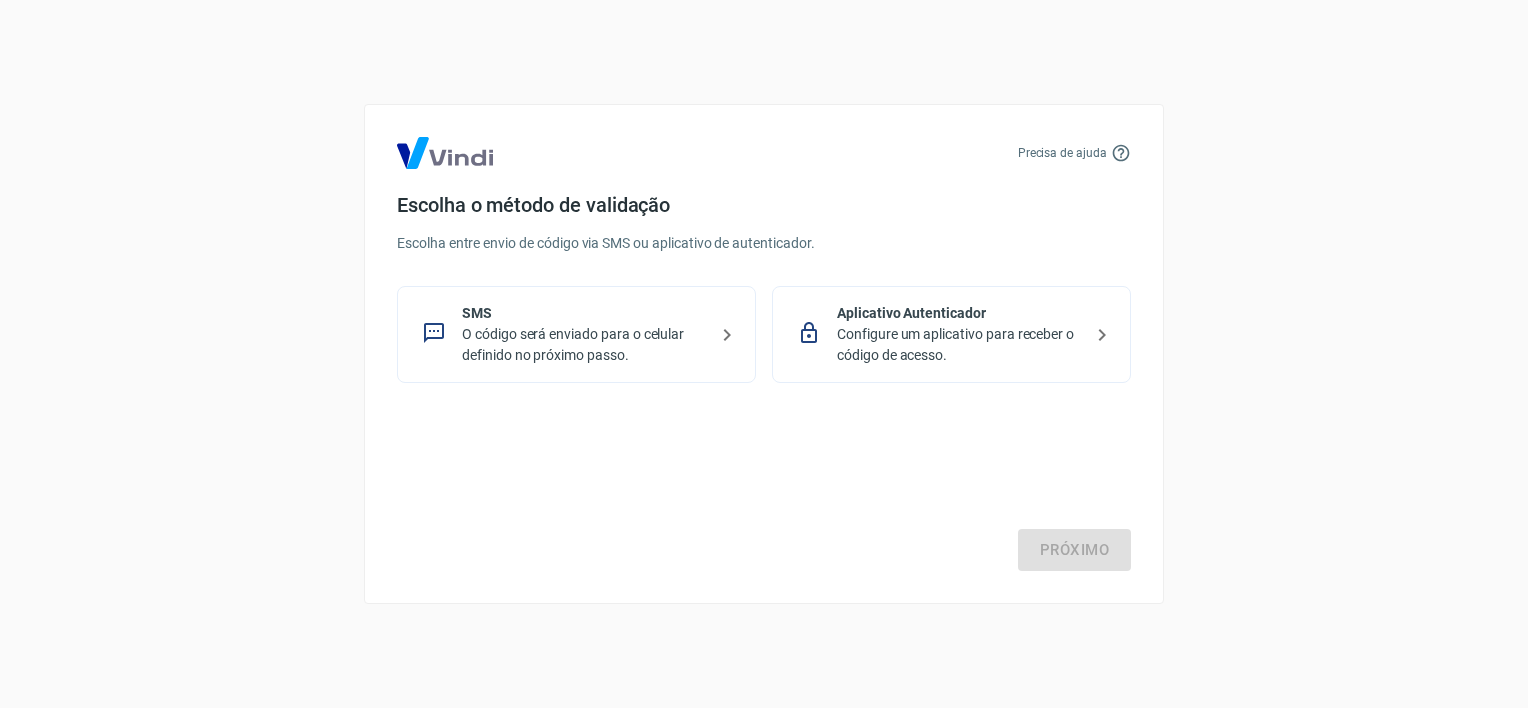 click on "O código será enviado para o celular definido no próximo passo." at bounding box center [584, 345] 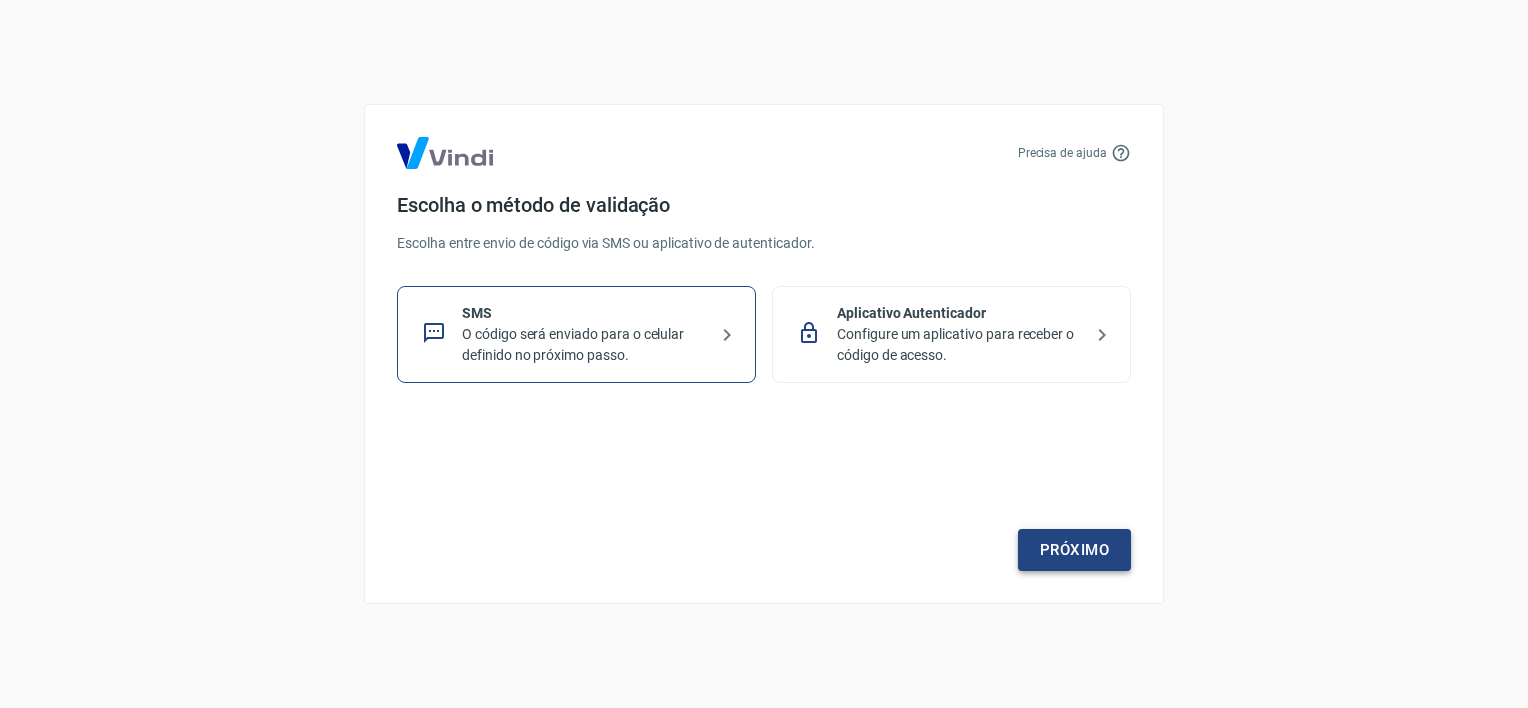 click on "Próximo" at bounding box center (1074, 550) 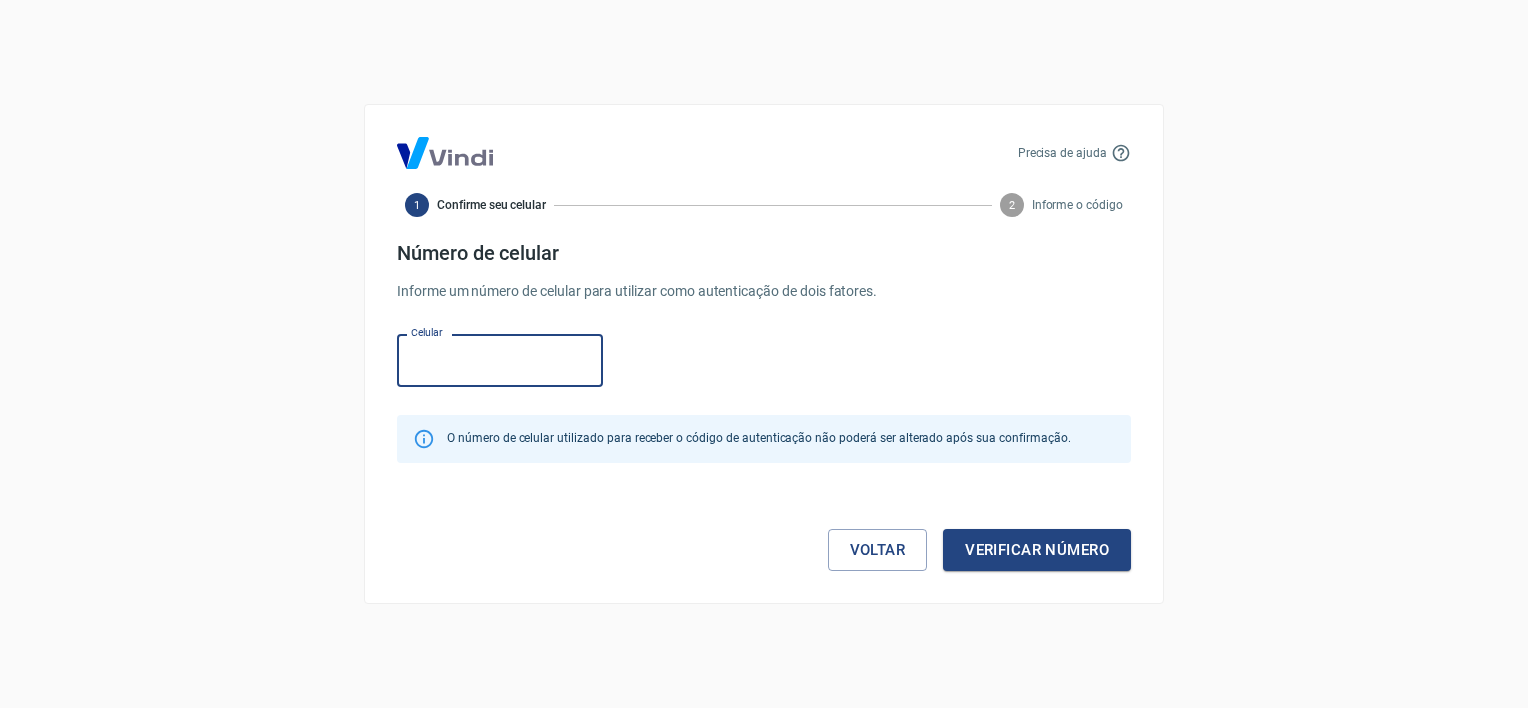 drag, startPoint x: 481, startPoint y: 351, endPoint x: 508, endPoint y: 371, distance: 33.600594 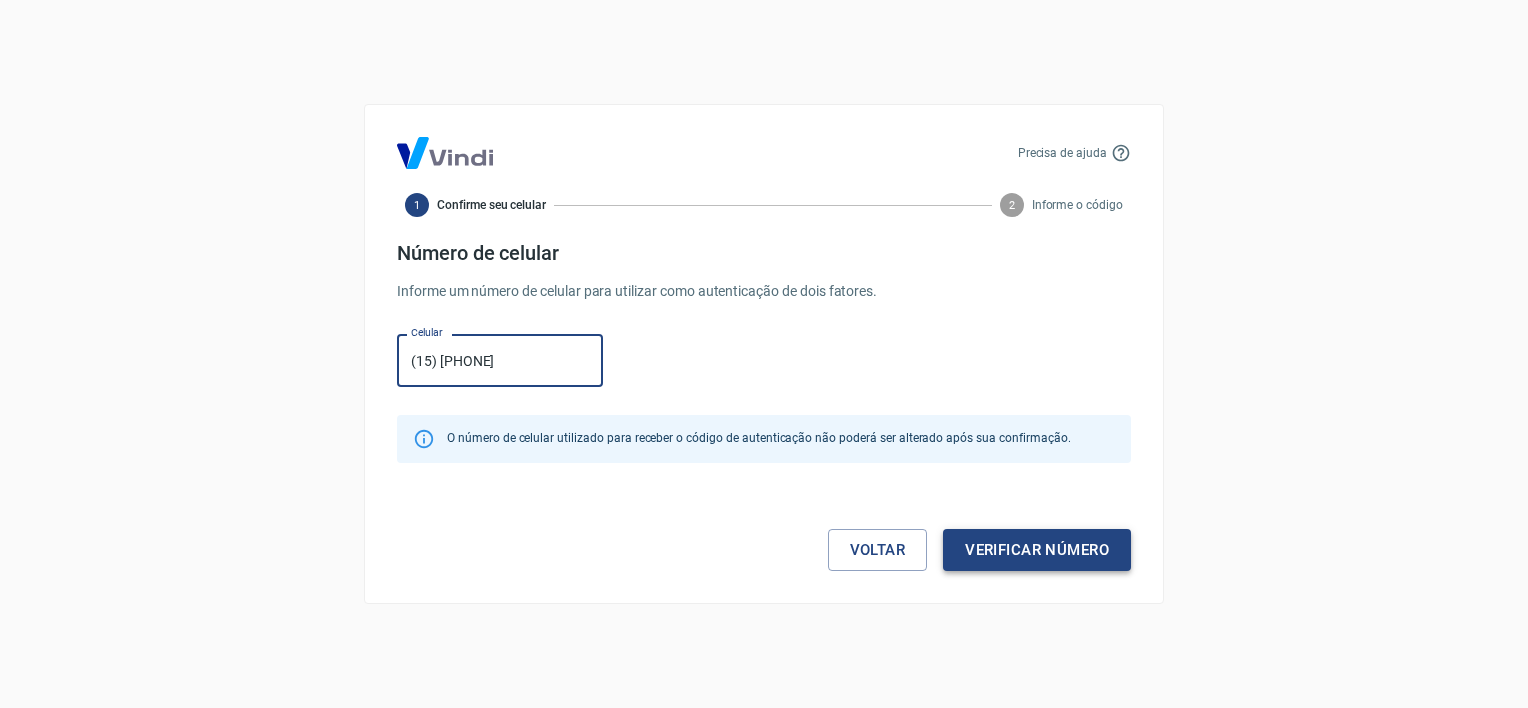 type on "(15) [PHONE]" 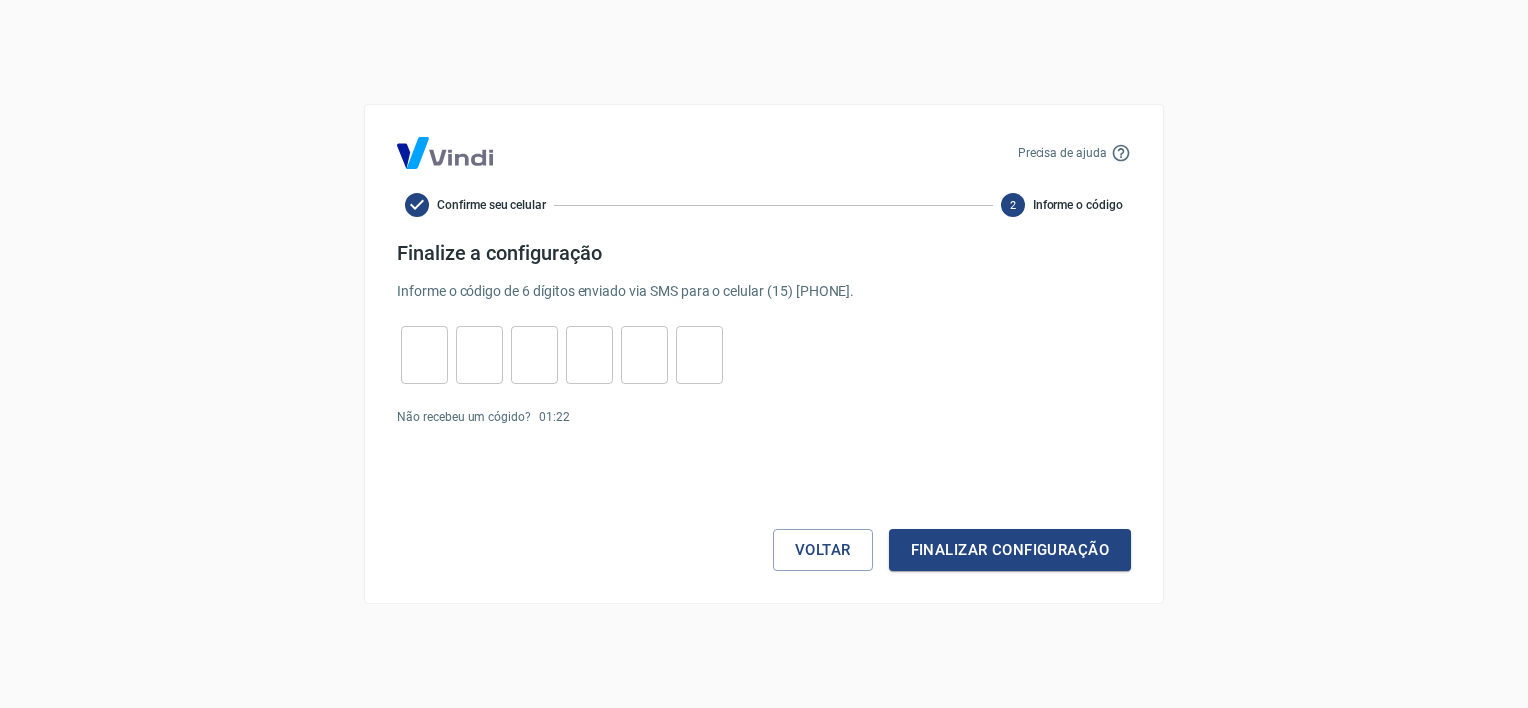 click at bounding box center (424, 355) 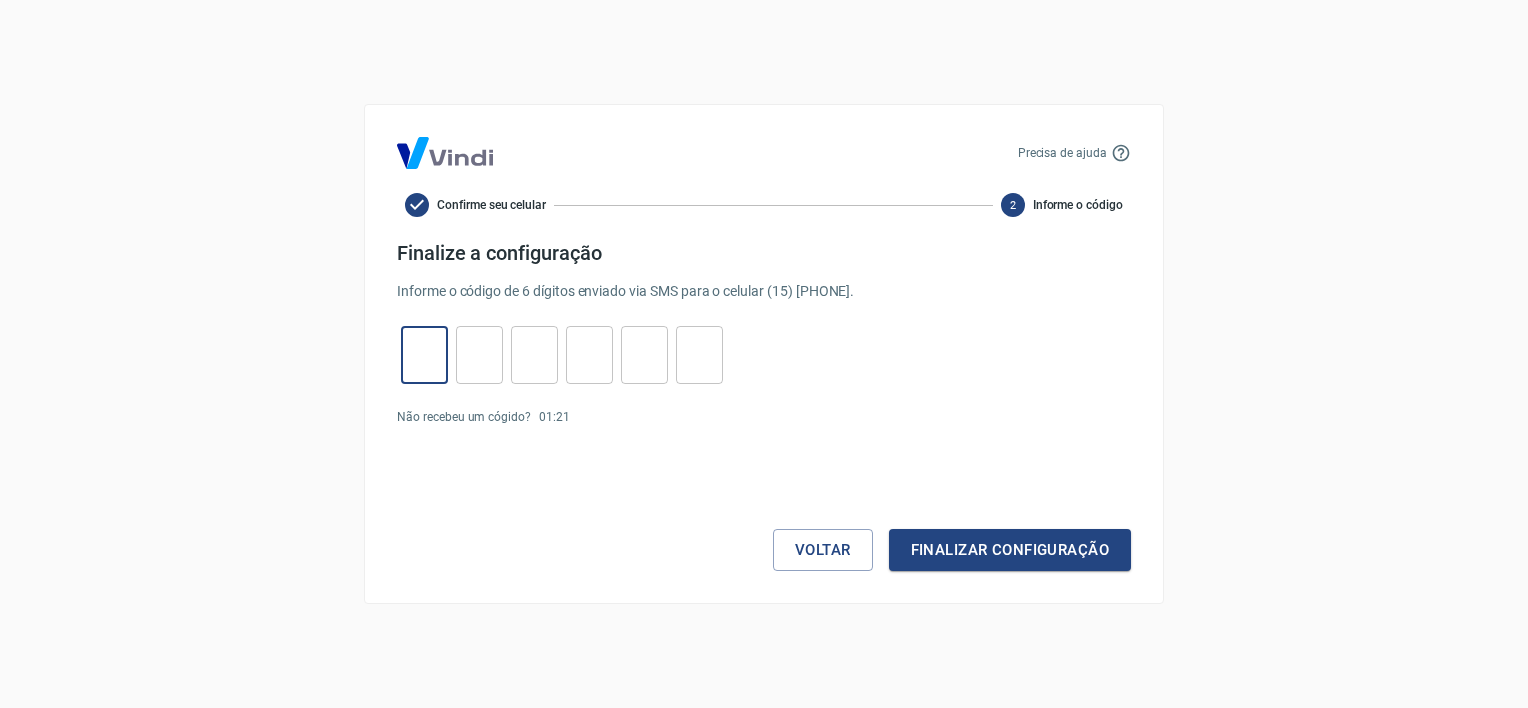 type on "1" 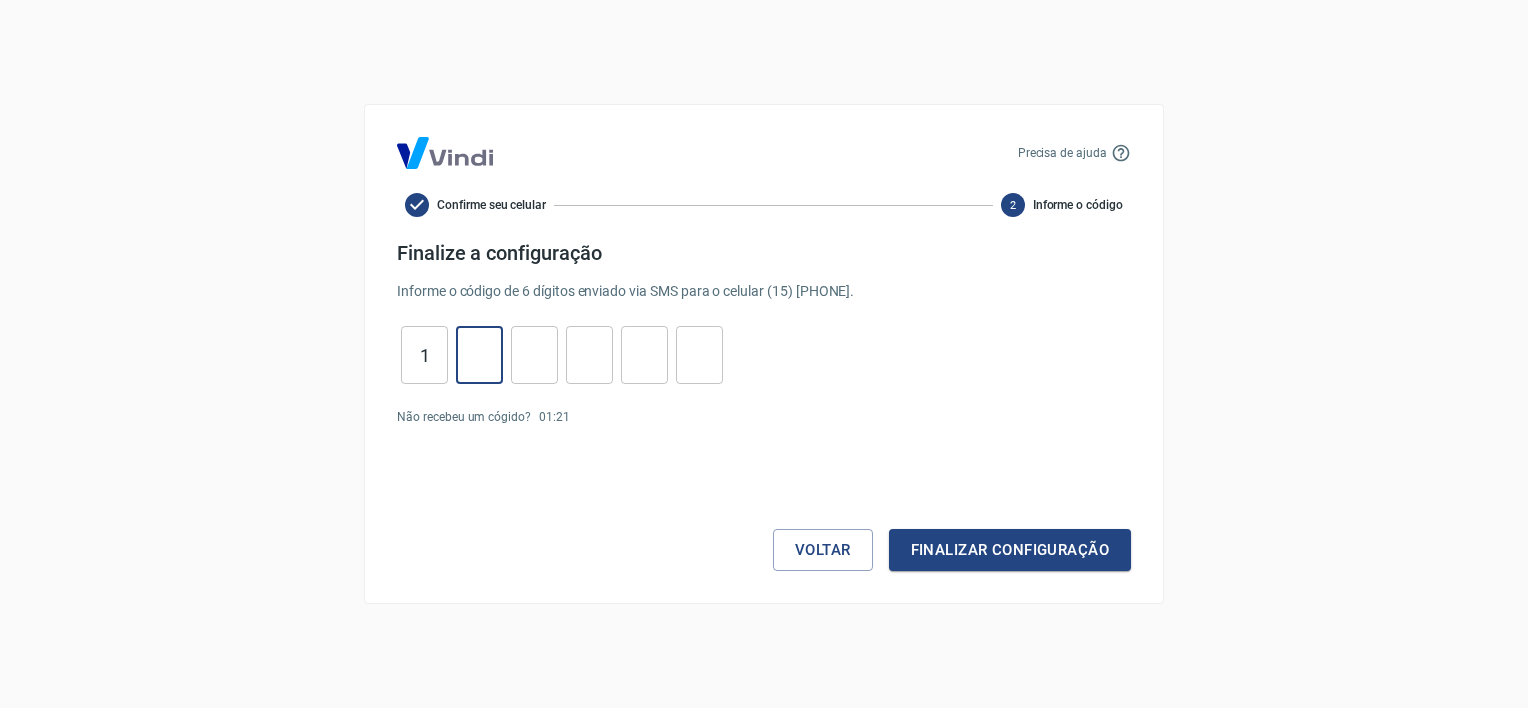 type on "2" 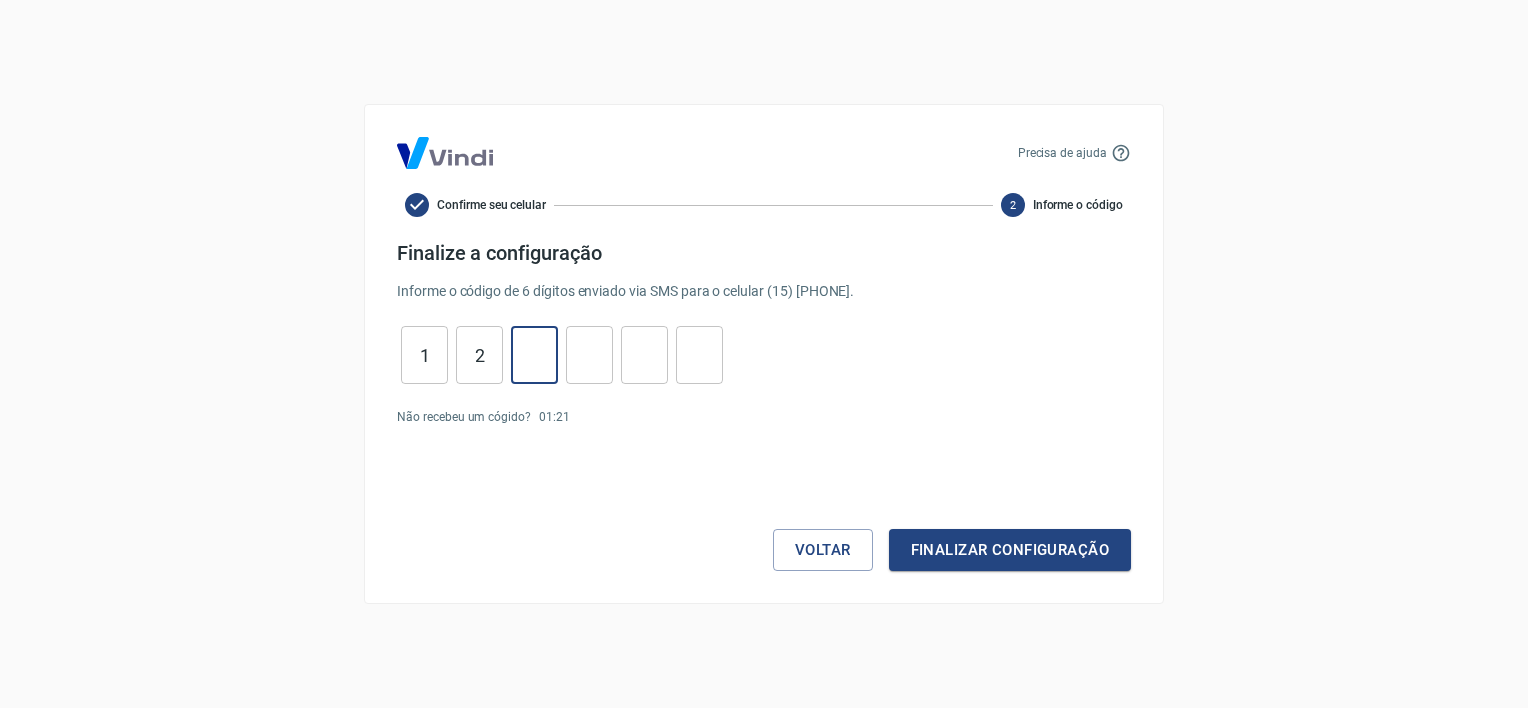 type on "9" 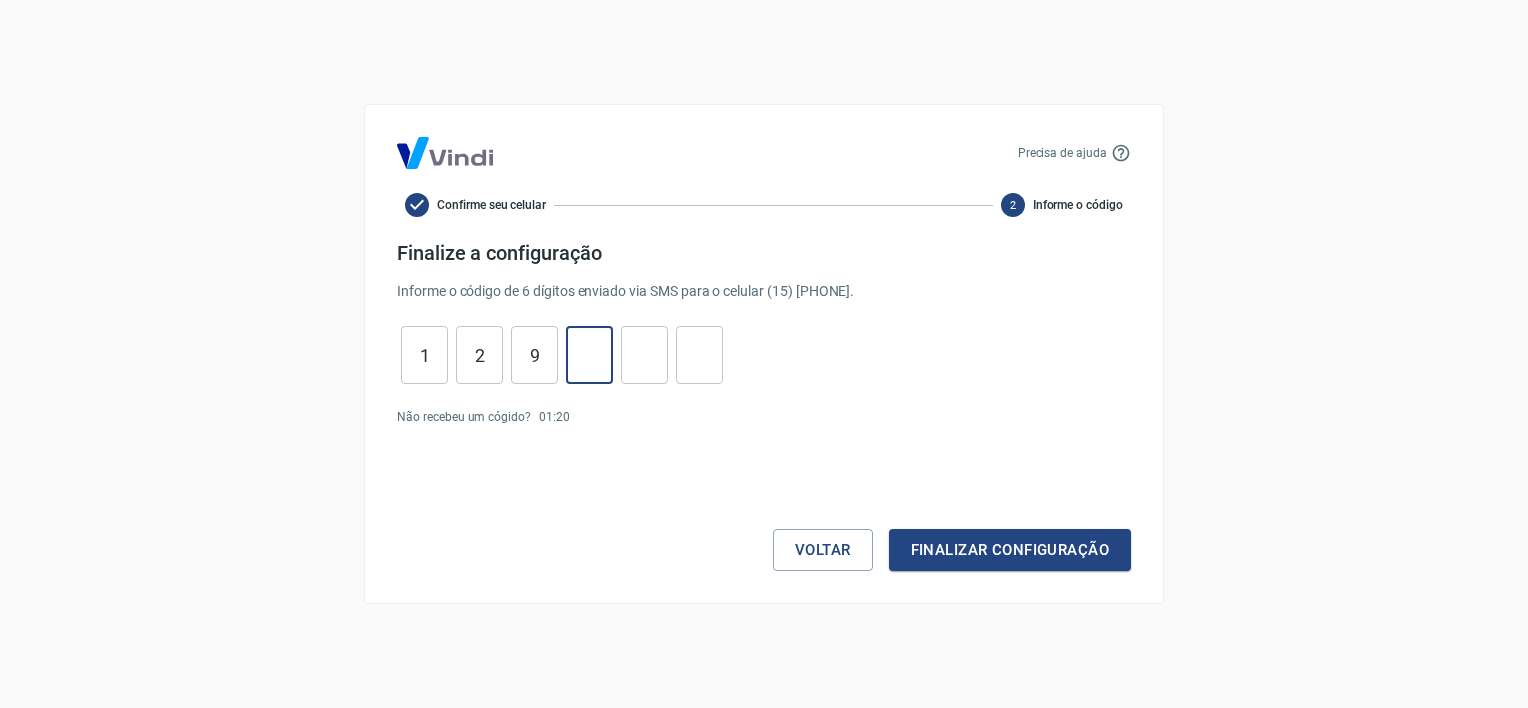 type on "2" 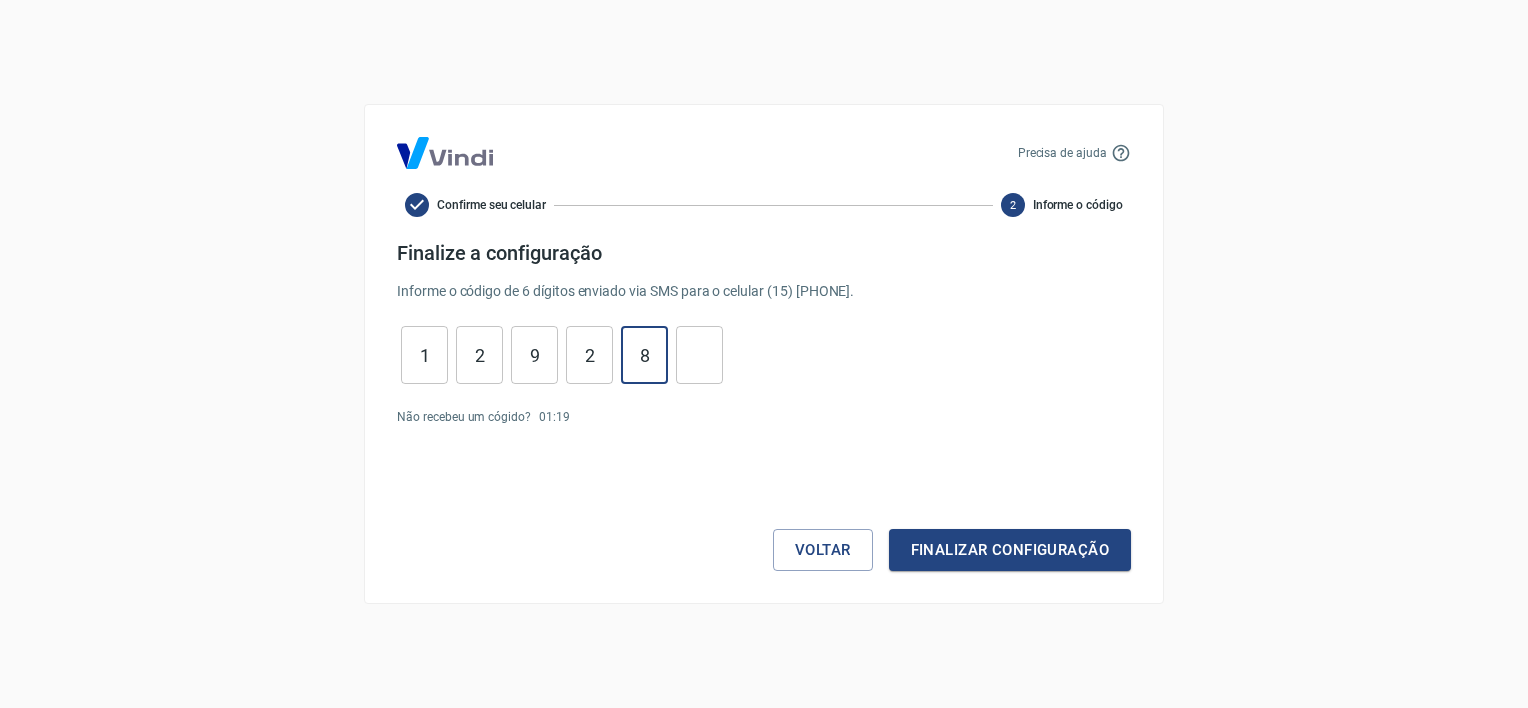 type on "8" 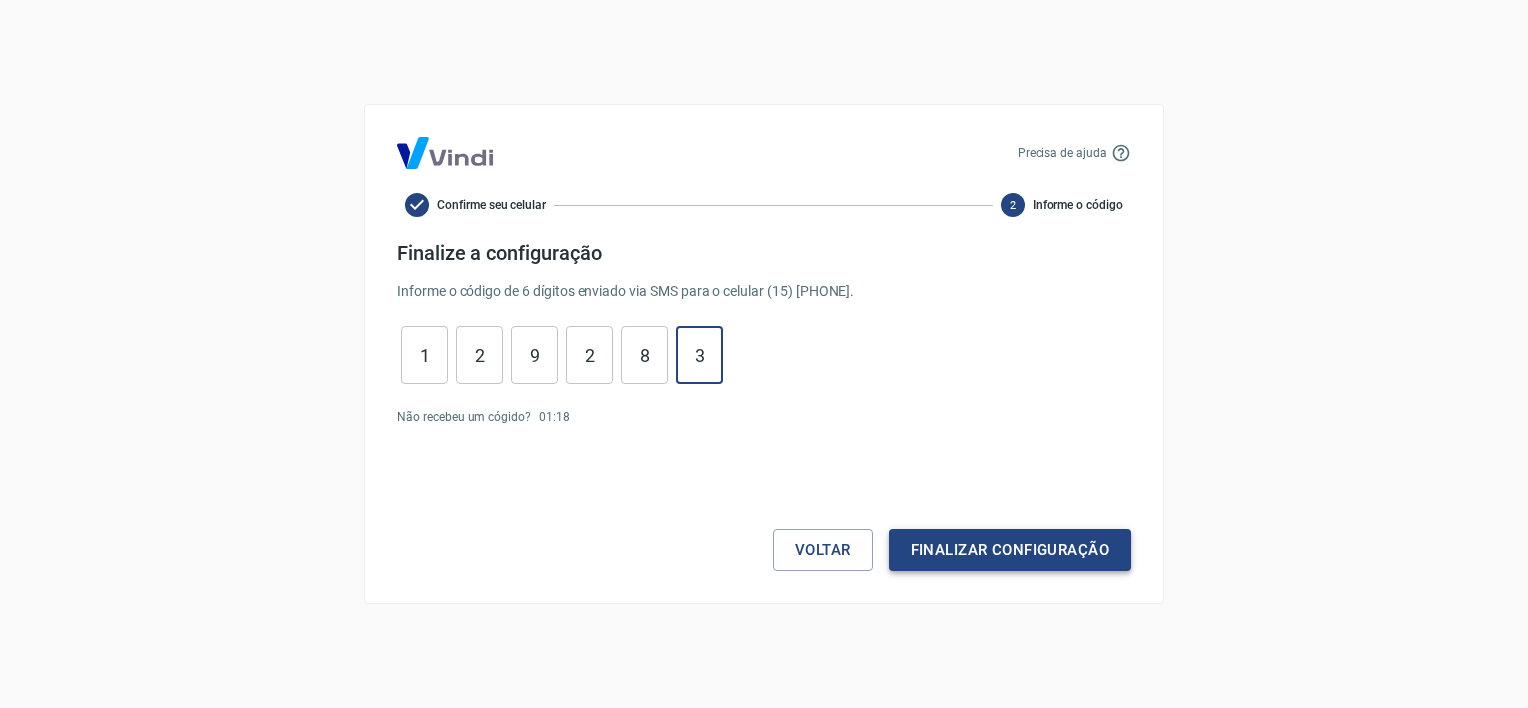 type on "3" 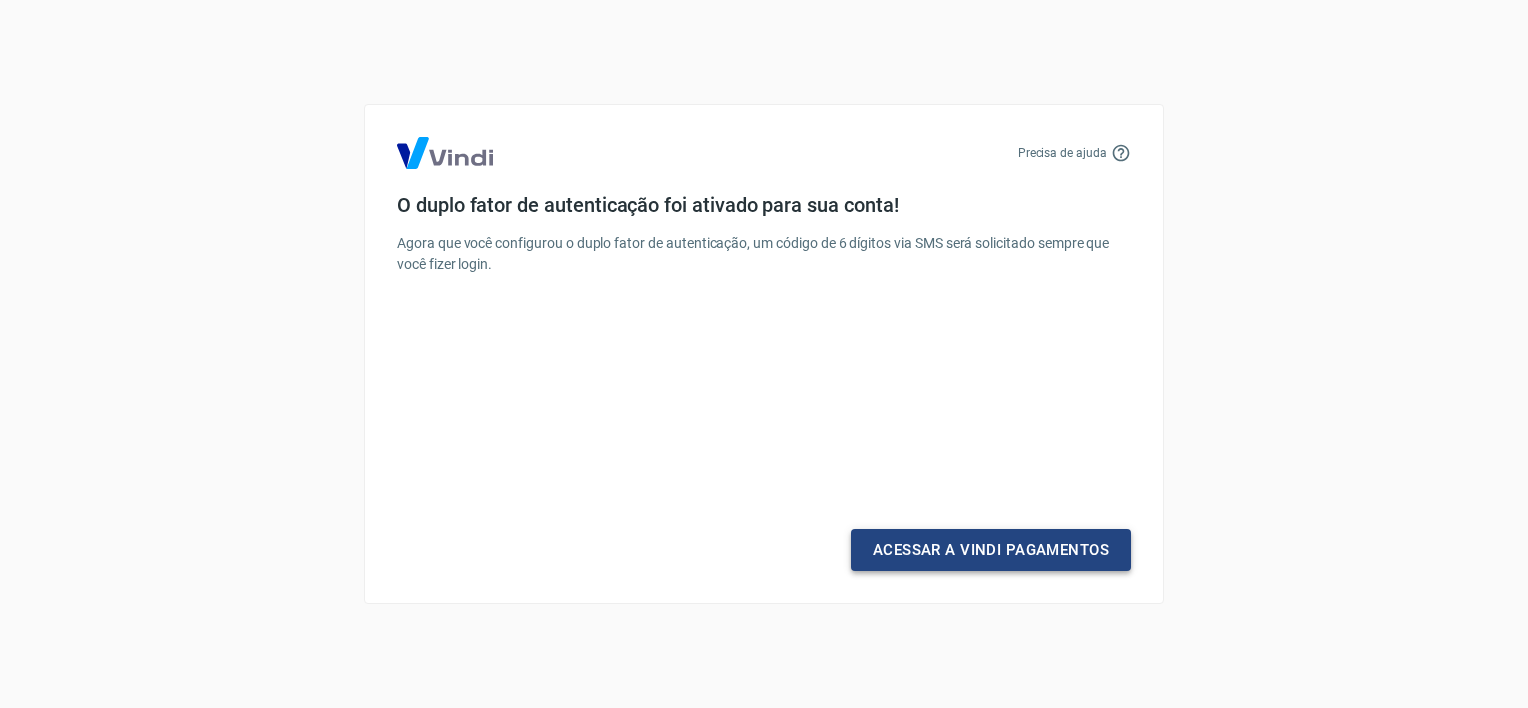 click on "Acessar a Vindi Pagamentos" at bounding box center (991, 550) 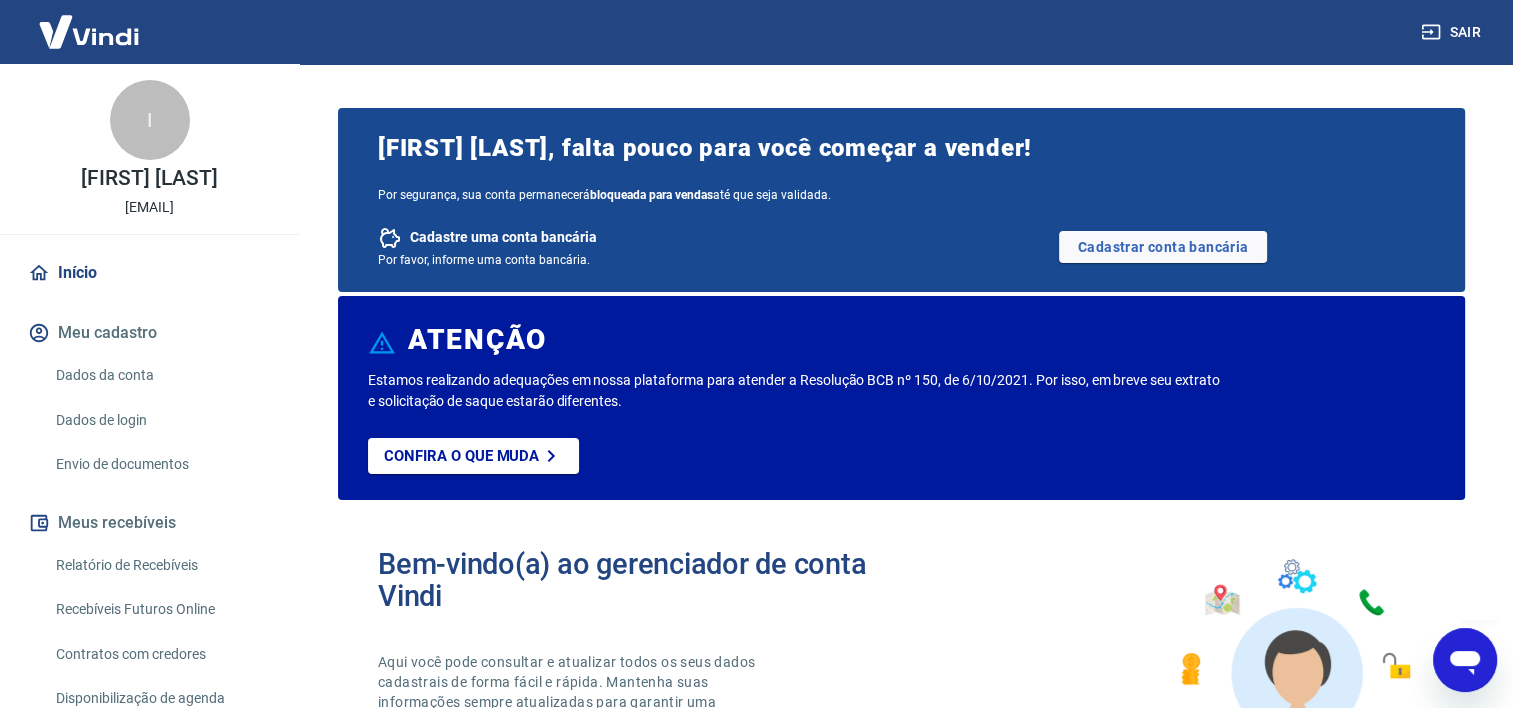 scroll, scrollTop: 0, scrollLeft: 0, axis: both 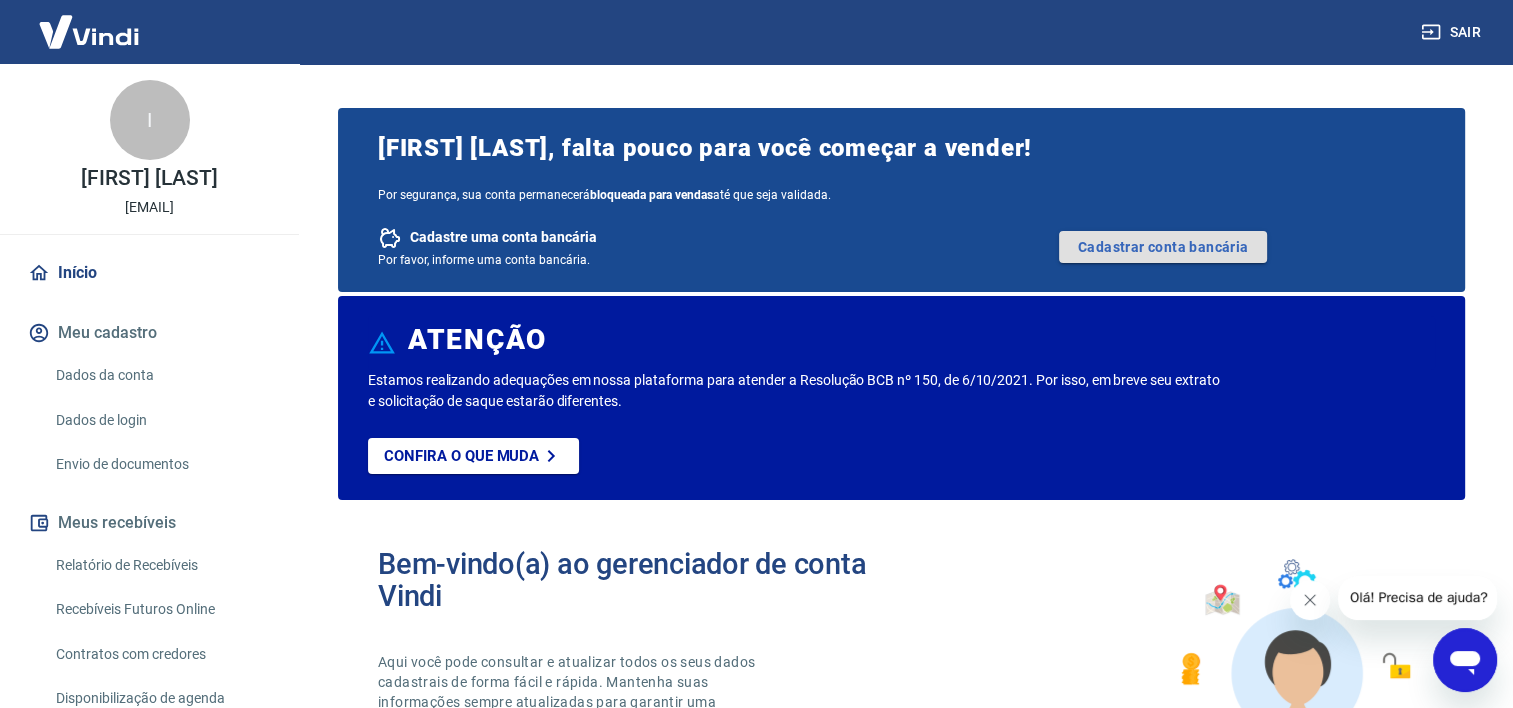 click on "Cadastrar conta bancária" at bounding box center [1163, 247] 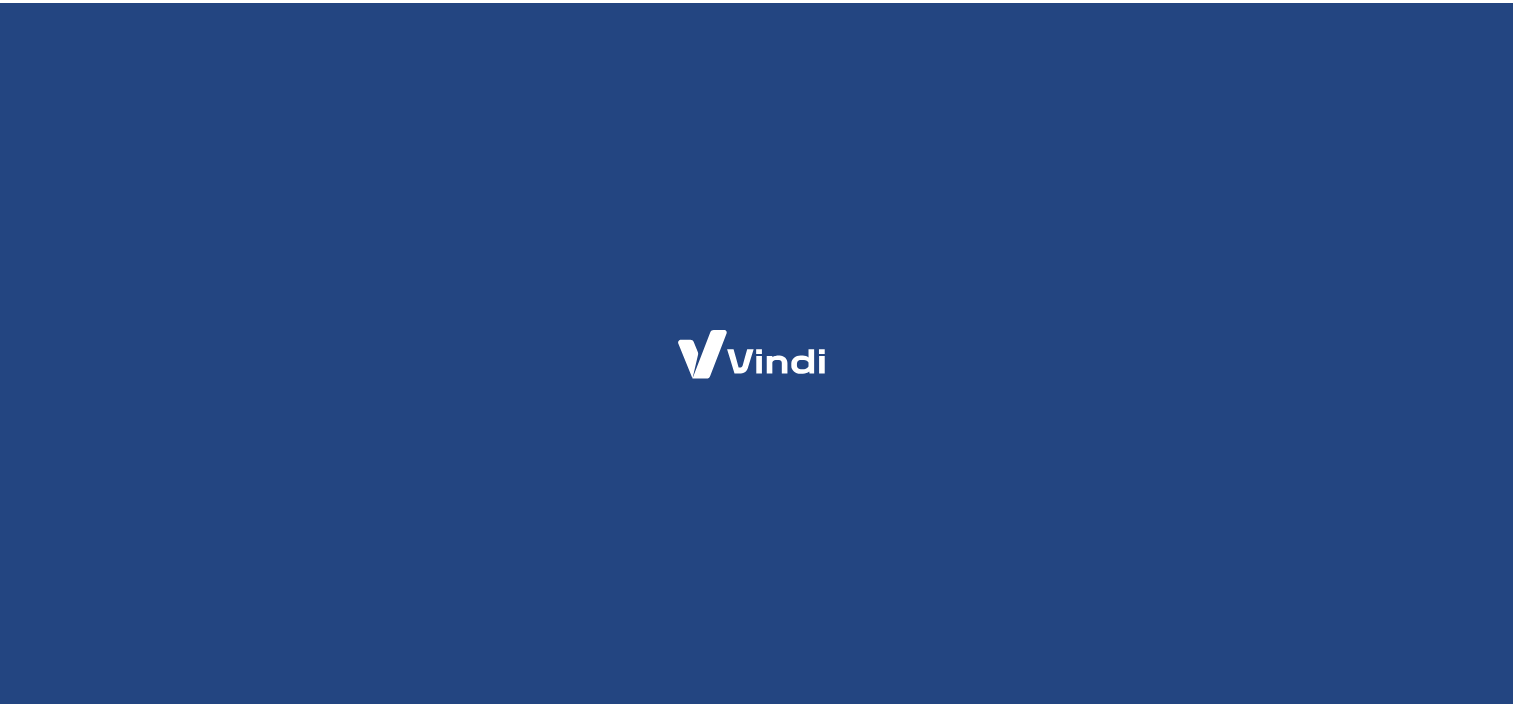 scroll, scrollTop: 0, scrollLeft: 0, axis: both 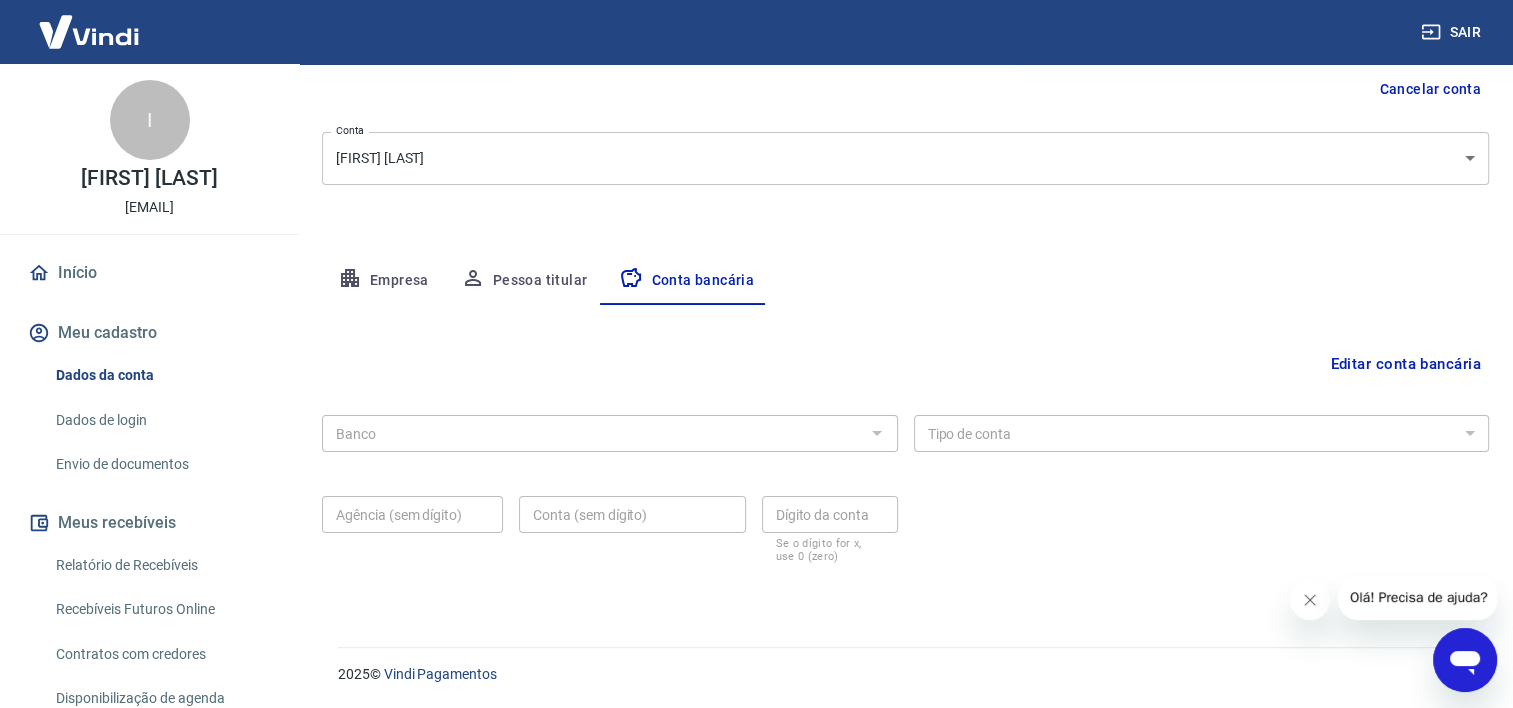 drag, startPoint x: 805, startPoint y: 416, endPoint x: 883, endPoint y: 424, distance: 78.40918 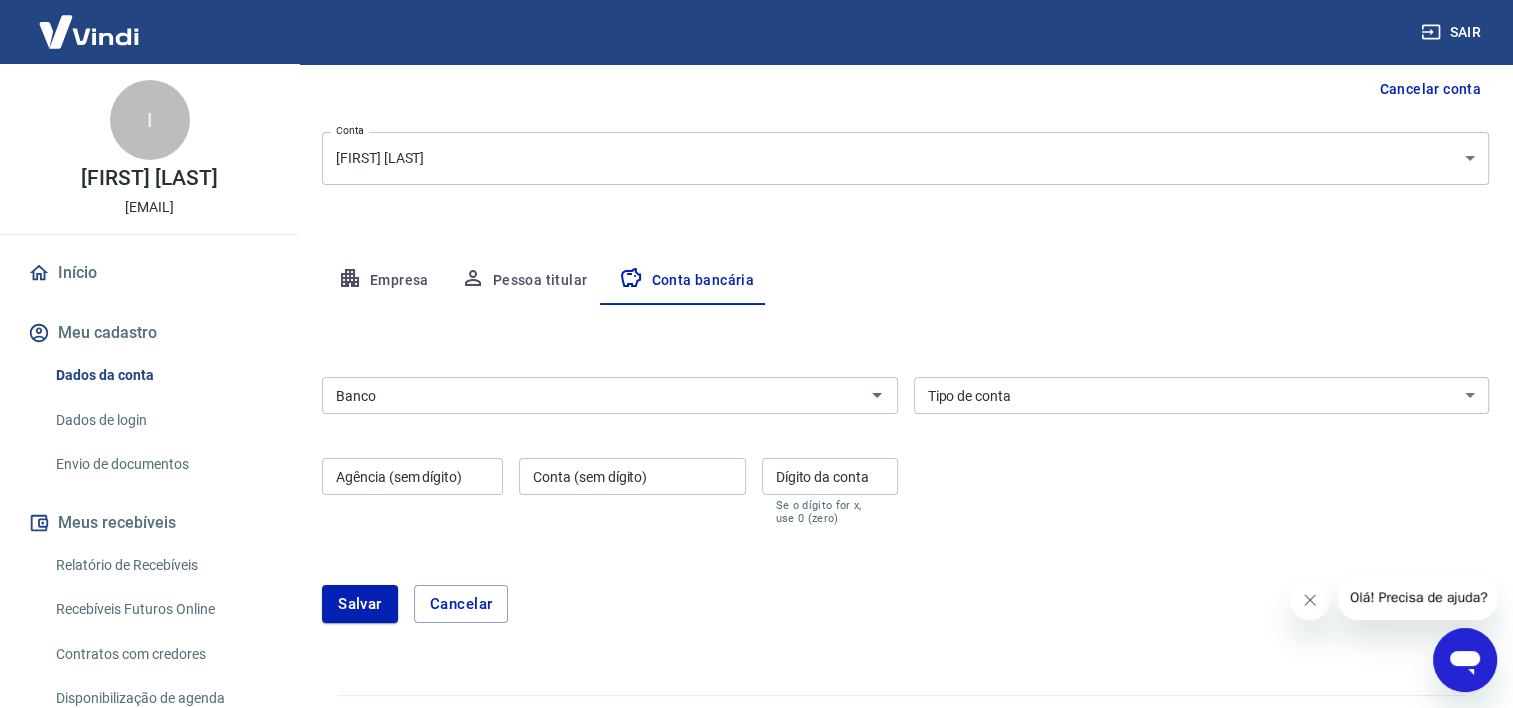 click on "Banco Banco Tipo de conta Conta Corrente Conta Poupança Tipo de conta Agência (sem dígito) Agência (sem dígito) Conta (sem dígito) Conta (sem dígito) Dígito da conta Dígito da conta Se o dígito for x, use 0 (zero)" at bounding box center [905, 449] 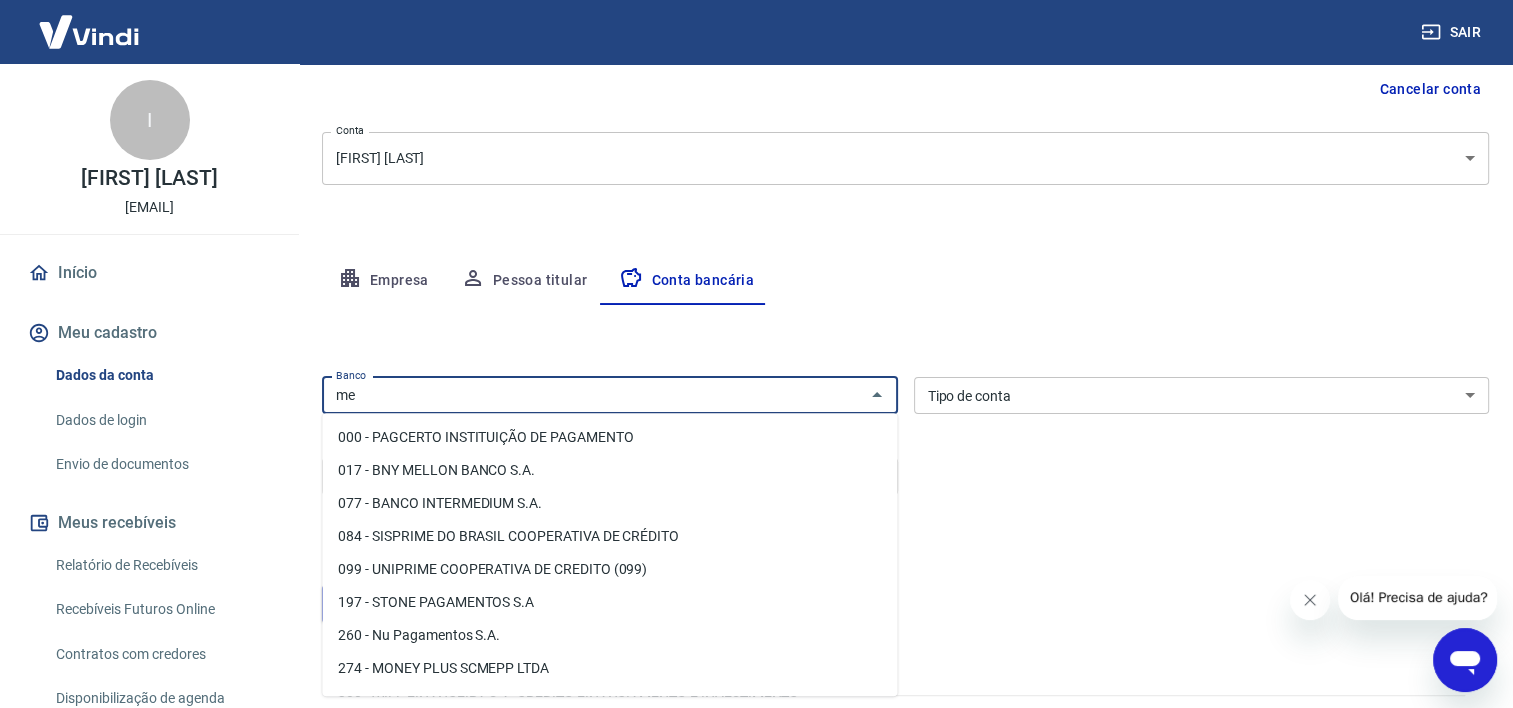 type on "m" 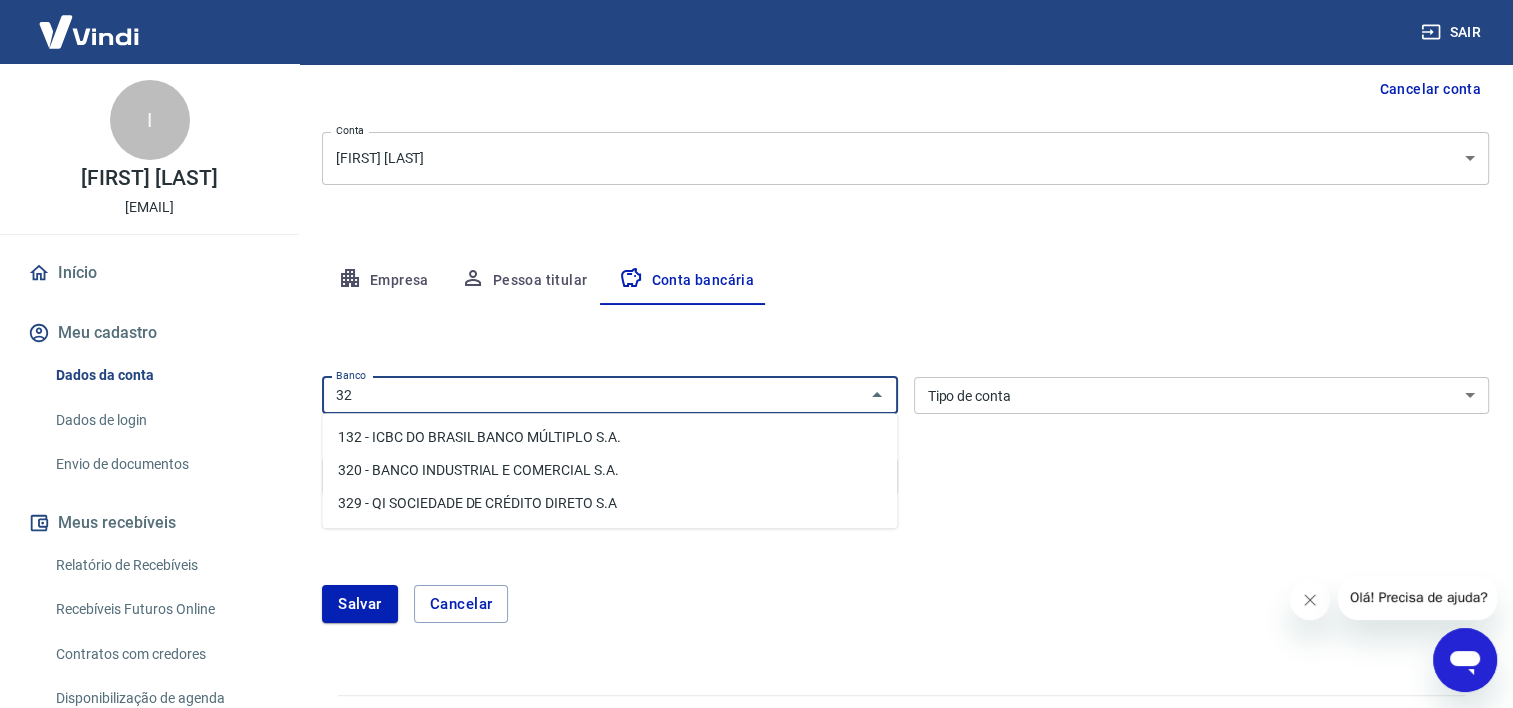 type on "3" 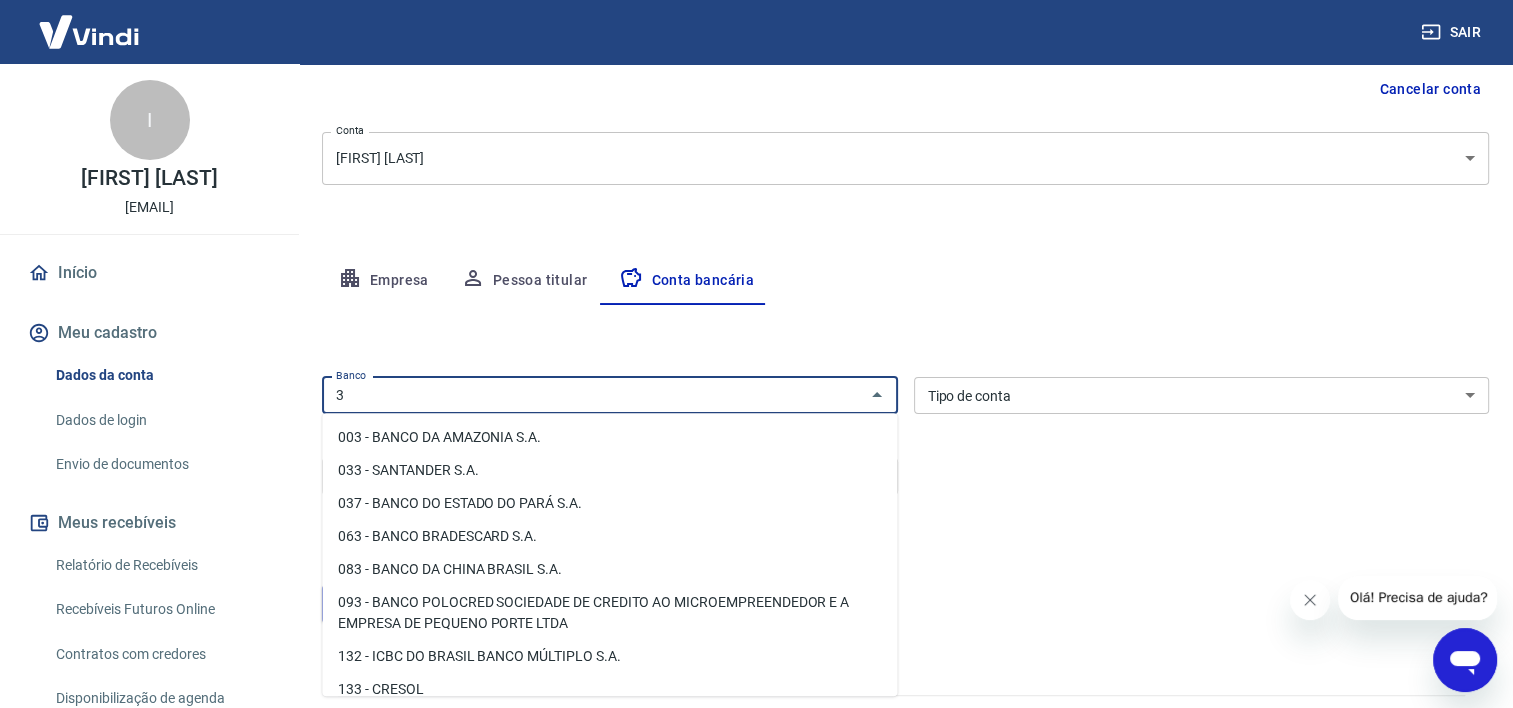 type 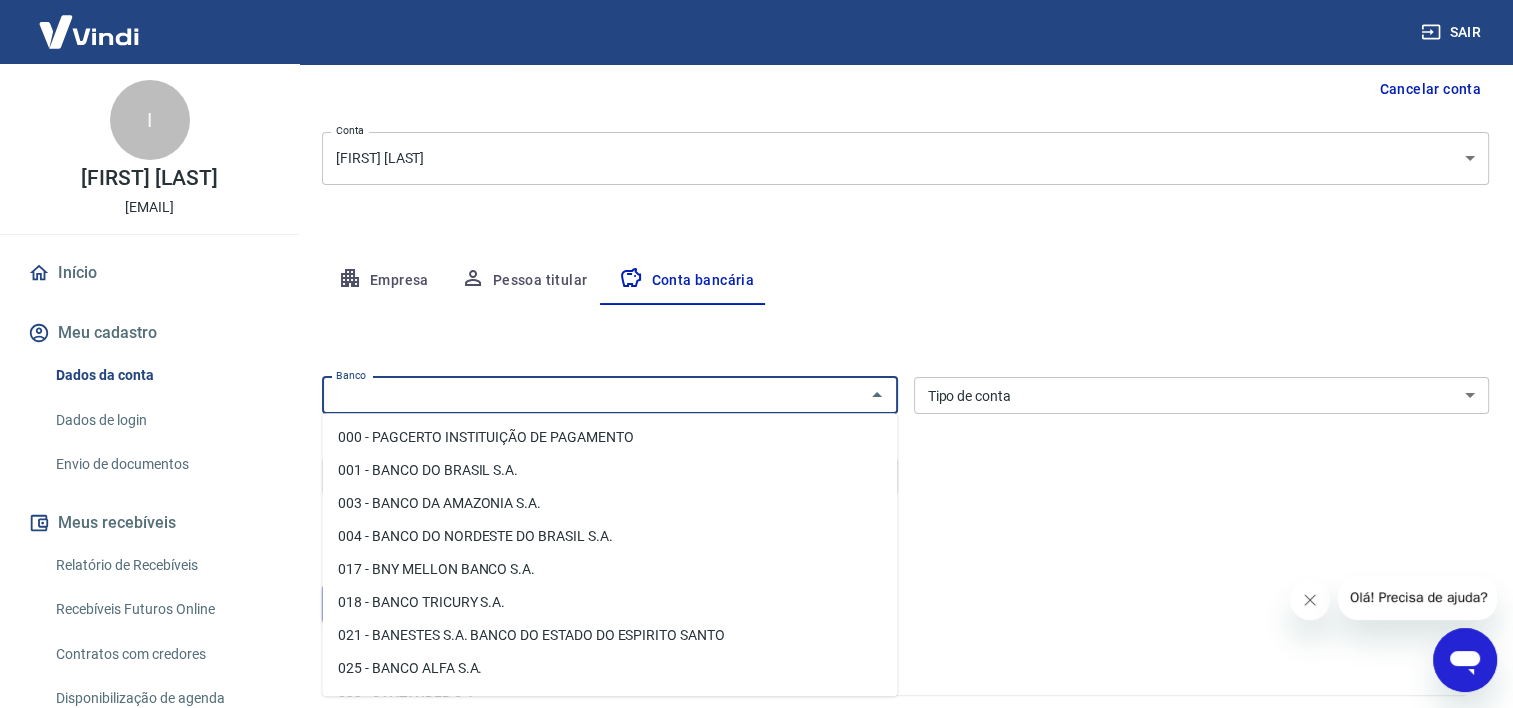 click on "Meu cadastro / Dados cadastrais Dados cadastrais Cancelar conta Conta IRANIA SILVA DE JESUS [object Object] Conta Empresa Pessoa titular Conta bancária Editar conta bancária Banco Banco Tipo de conta Conta Corrente Conta Poupança Tipo de conta Agência (sem dígito) Agência (sem dígito) Conta (sem dígito) Conta (sem dígito) Dígito da conta Dígito da conta Se o dígito for x, use 0 (zero) Atenção Ao cadastrar uma nova conta bancária, faremos um crédito de valor simbólico na conta bancária informada. Este crédito é apenas para verificação de segurança e será feito automaticamente após a alteração da conta. Salvar Cancelar" at bounding box center [905, 266] 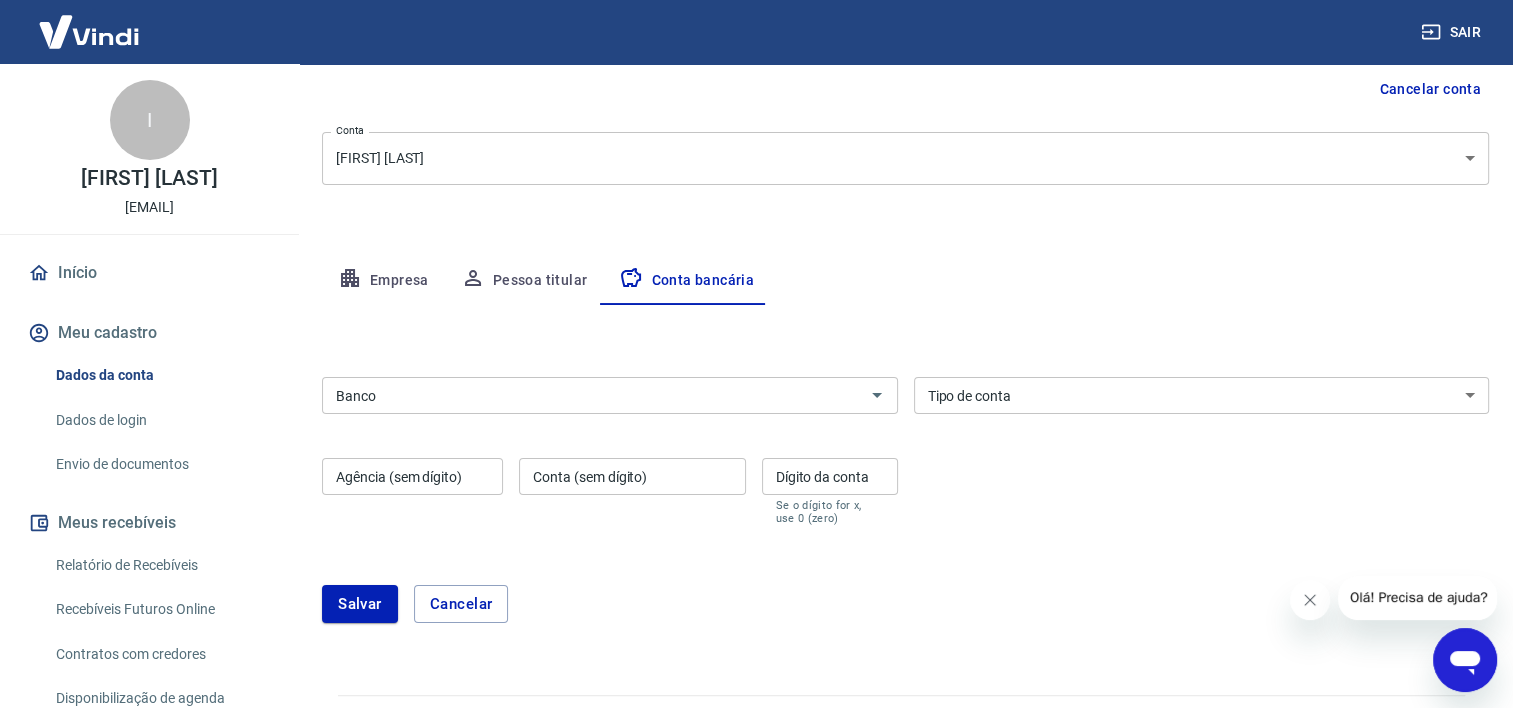 click on "Conta Corrente Conta Poupança" at bounding box center [1202, 395] 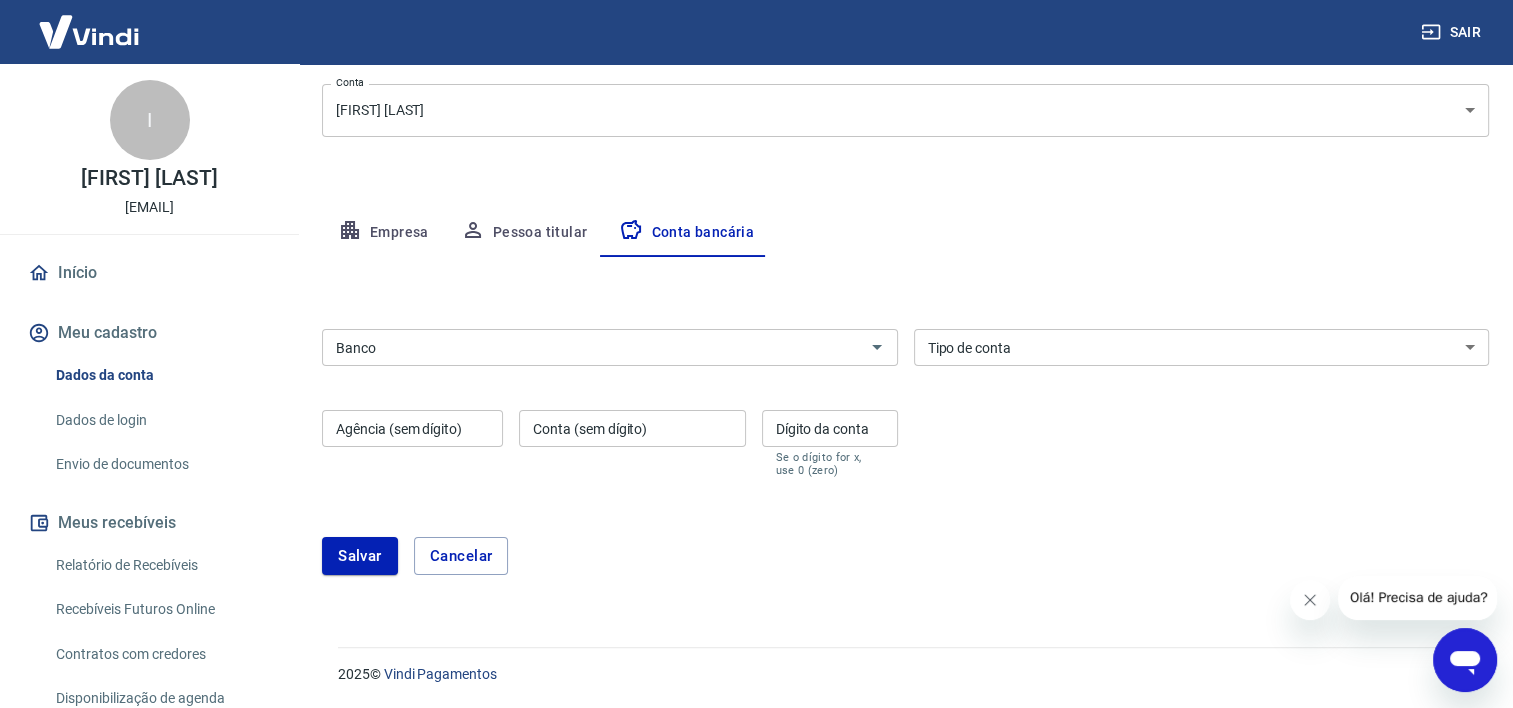 click on "Empresa" at bounding box center (383, 233) 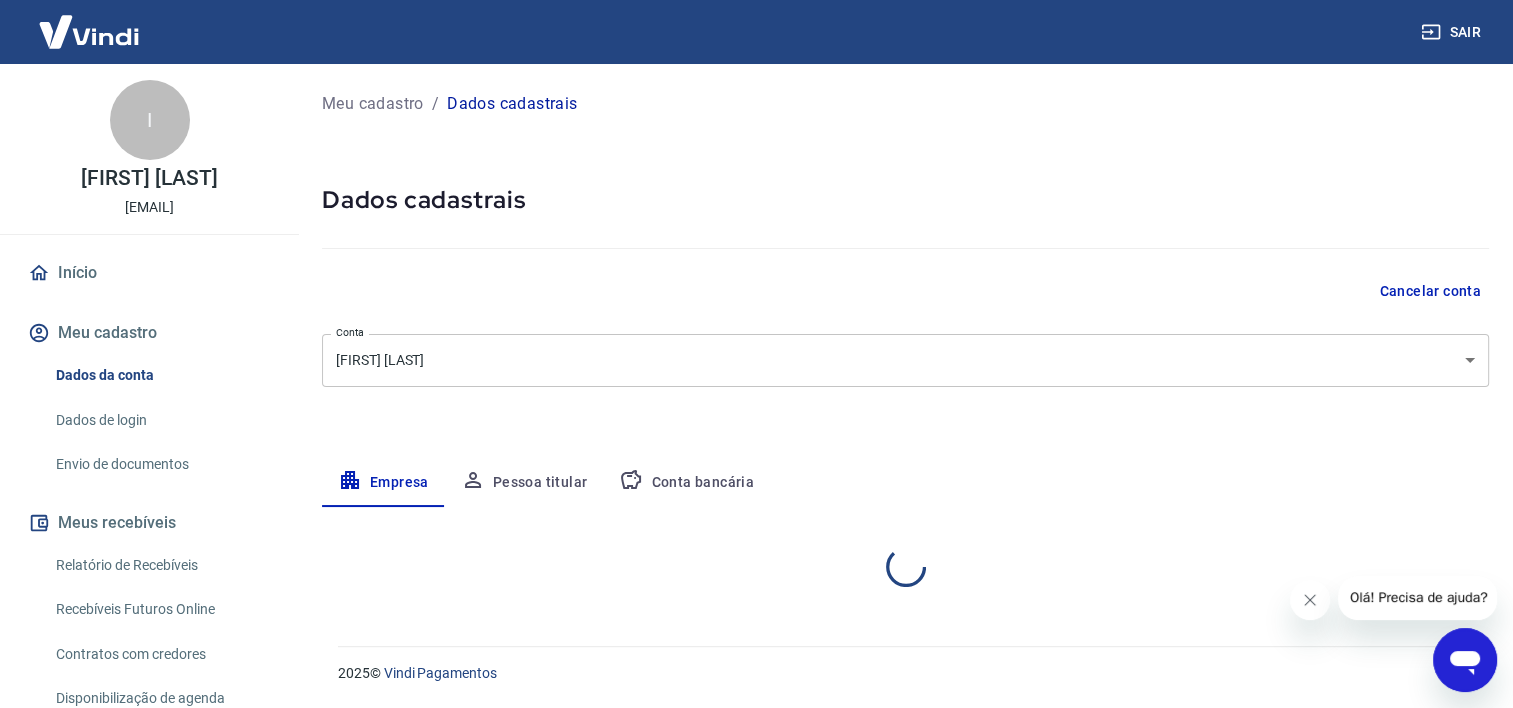 scroll, scrollTop: 0, scrollLeft: 0, axis: both 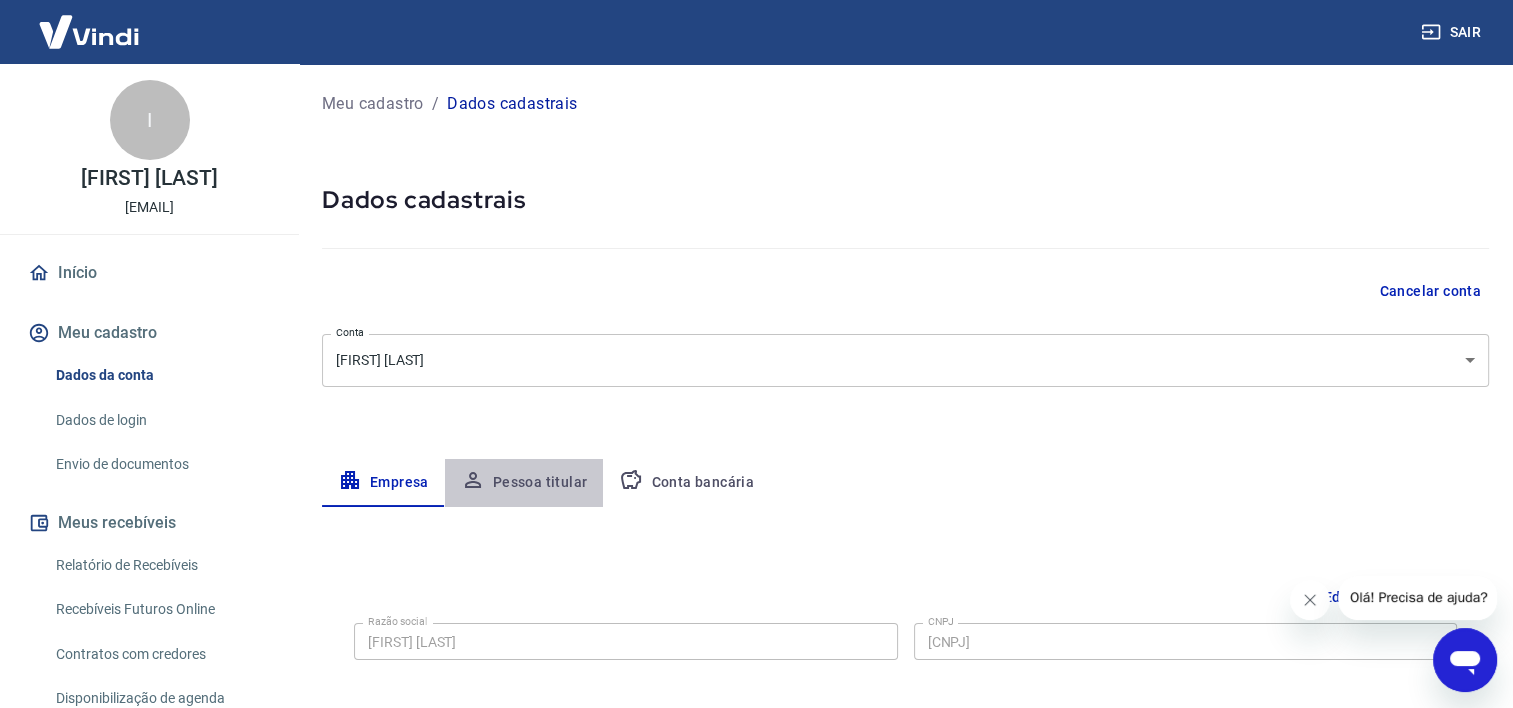 click on "Pessoa titular" at bounding box center [524, 483] 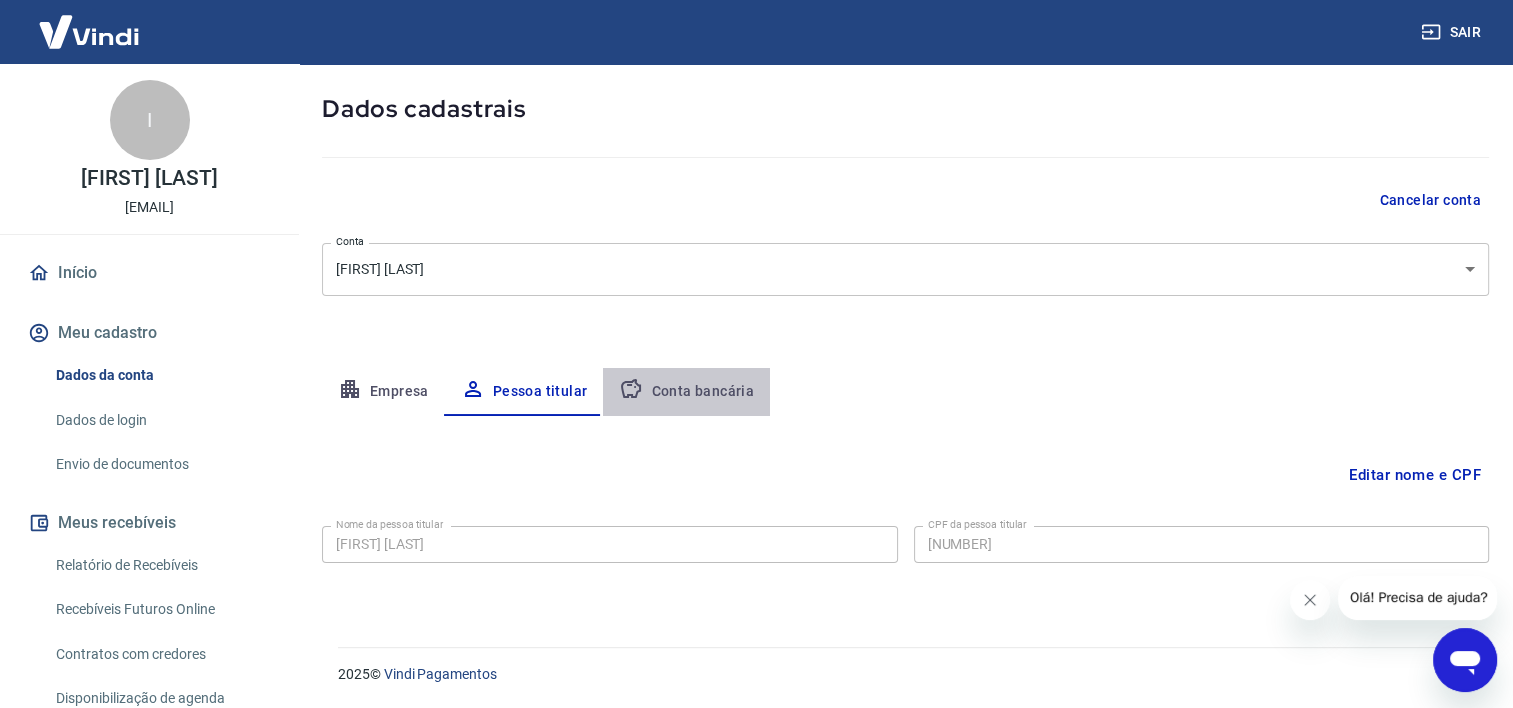 click on "Conta bancária" at bounding box center (686, 392) 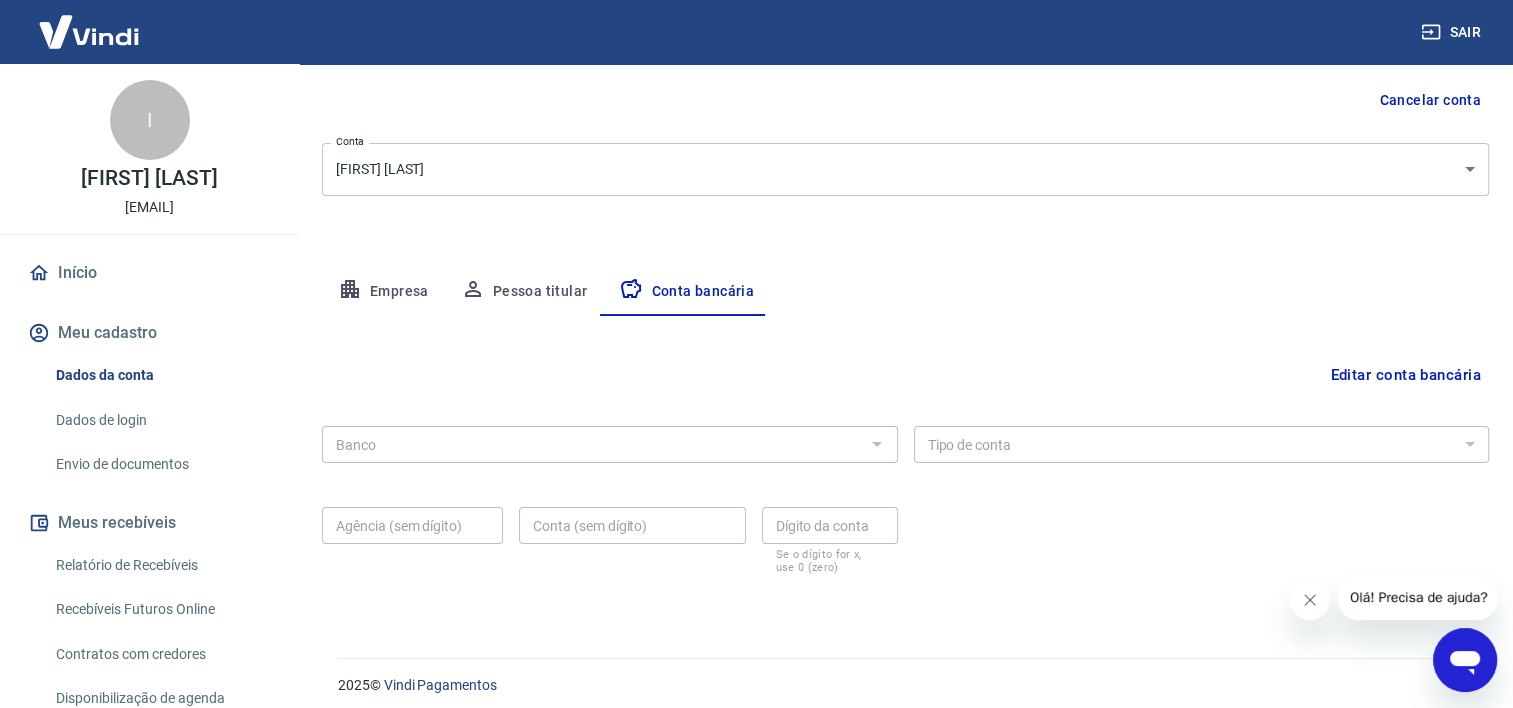 scroll, scrollTop: 202, scrollLeft: 0, axis: vertical 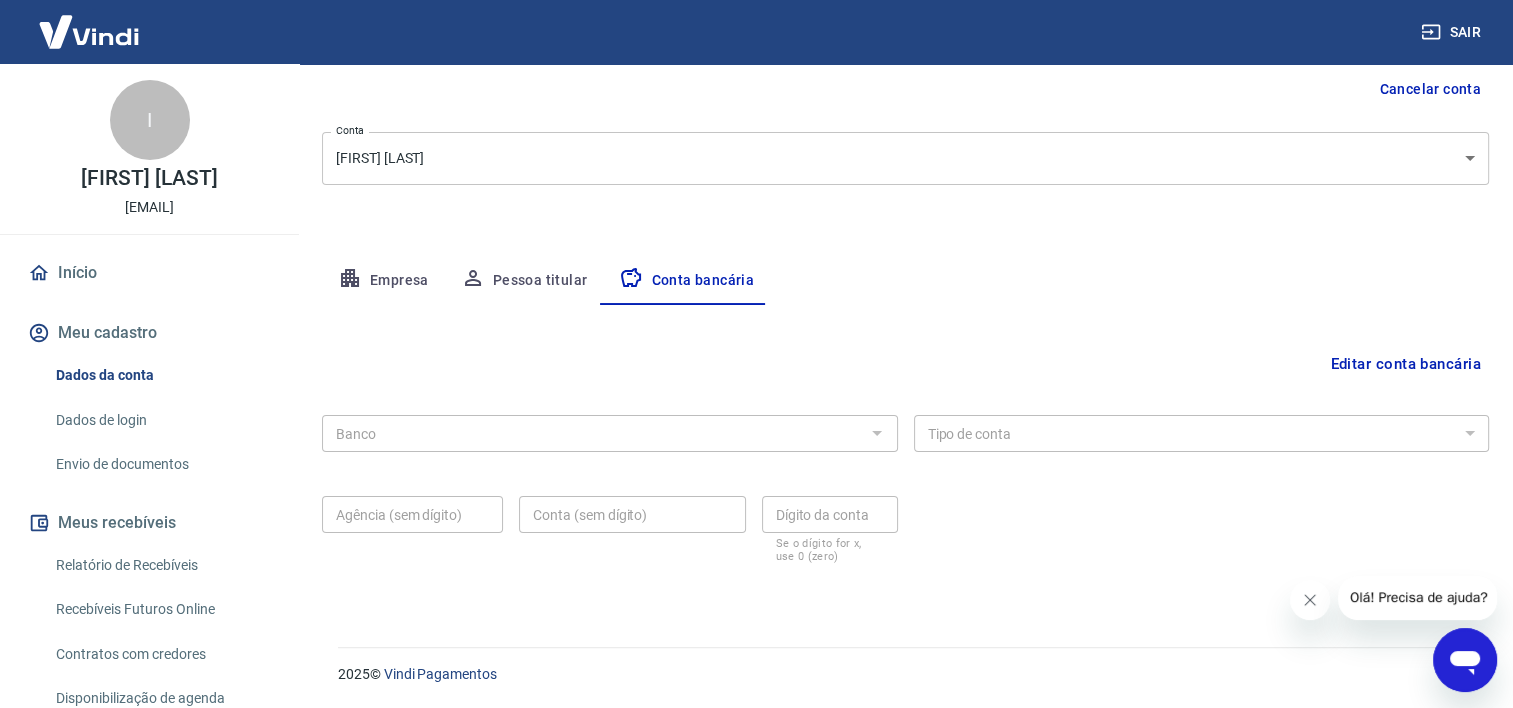 click on "Banco" at bounding box center [610, 433] 